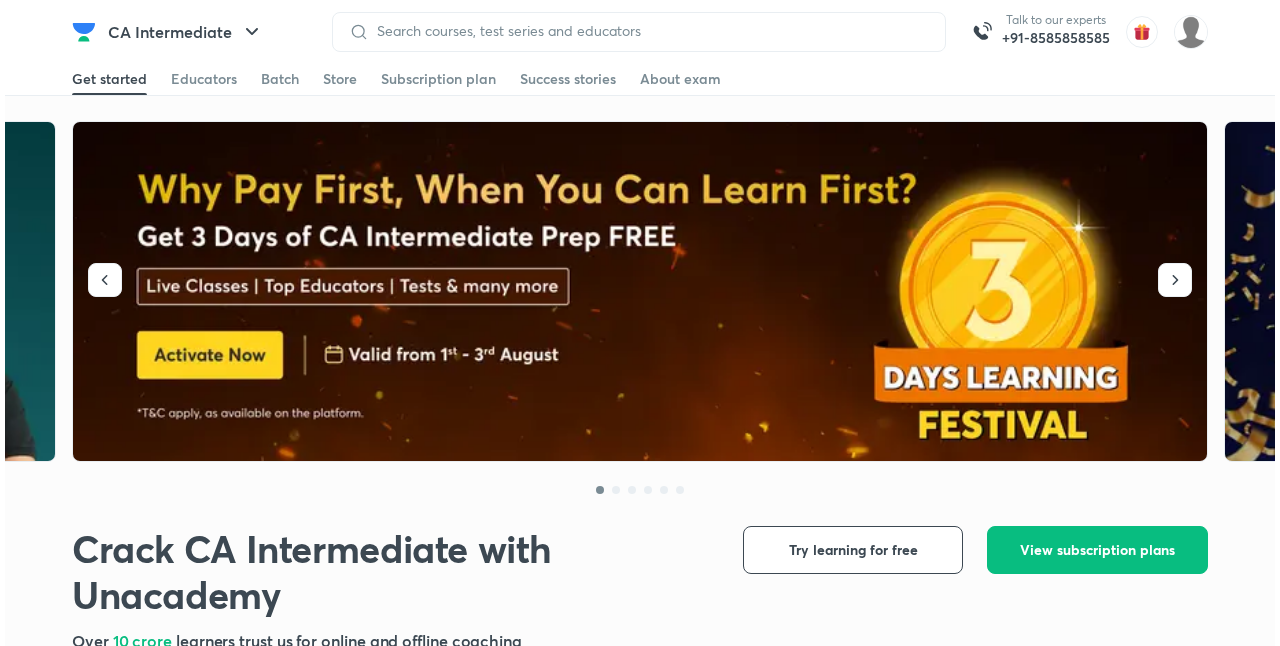 scroll, scrollTop: 0, scrollLeft: 0, axis: both 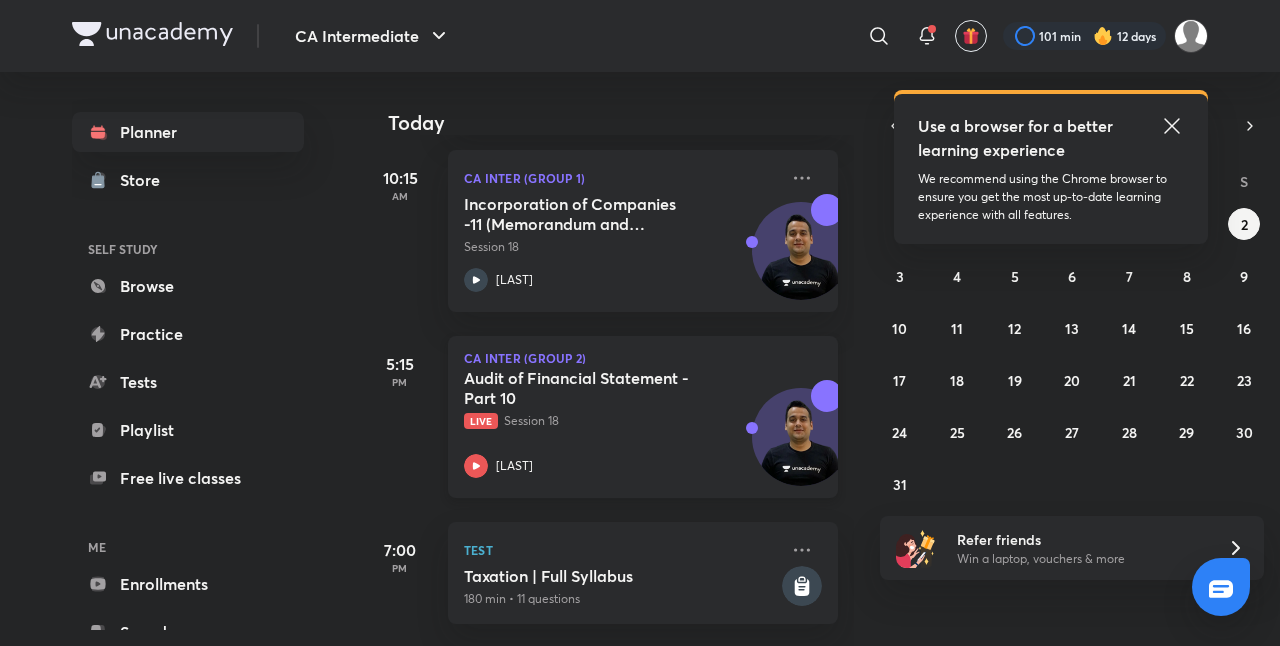 click on "Audit of Financial Statement - Part 10 Live Session 18 [LAST]" at bounding box center (621, 423) 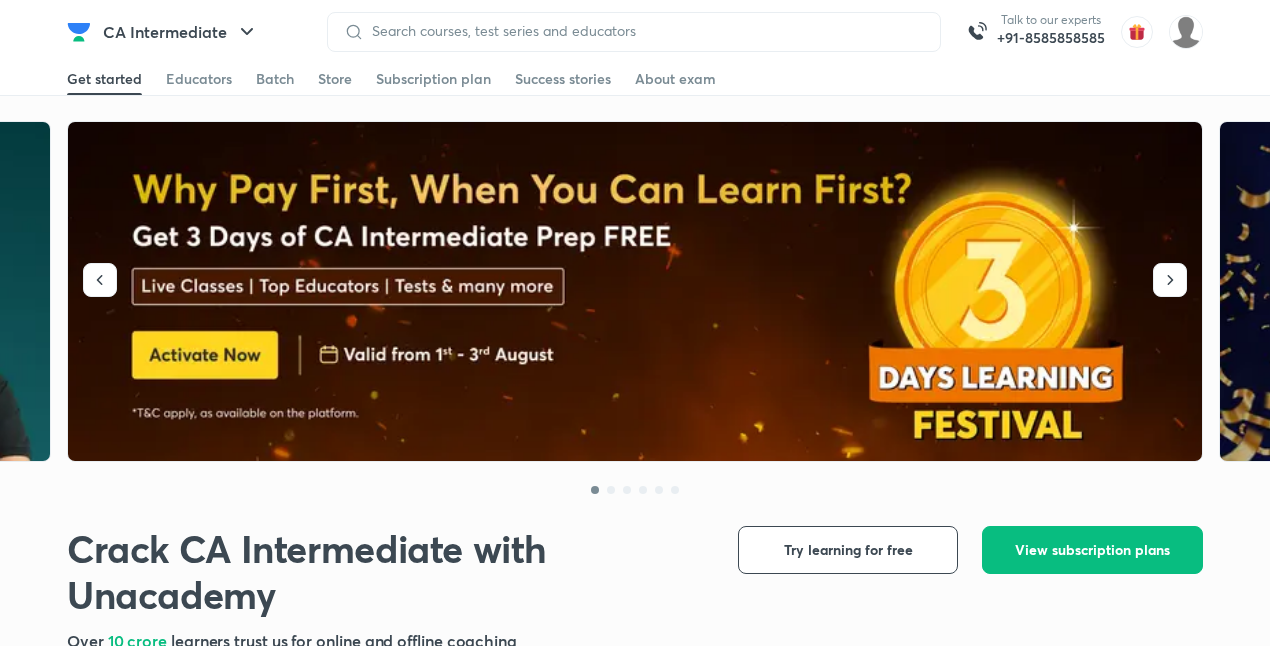 scroll, scrollTop: 0, scrollLeft: 0, axis: both 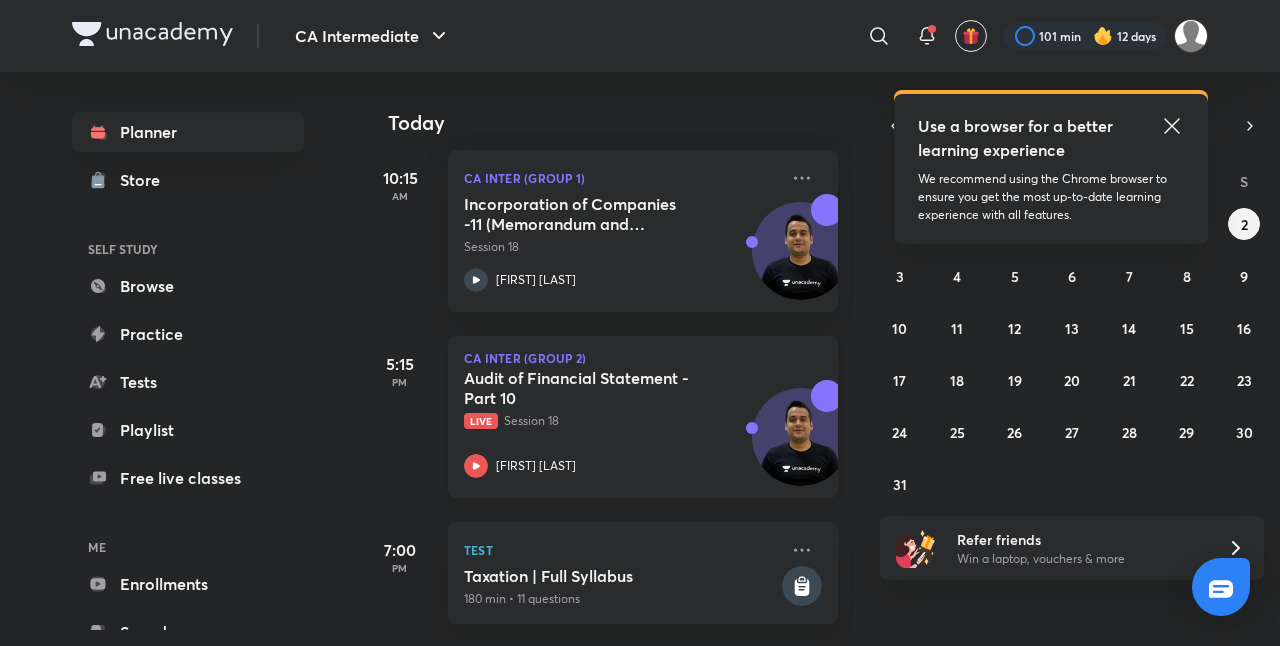 click on "Audit of Financial Statement - Part 10 Live Session 18 [LAST]" at bounding box center [621, 423] 